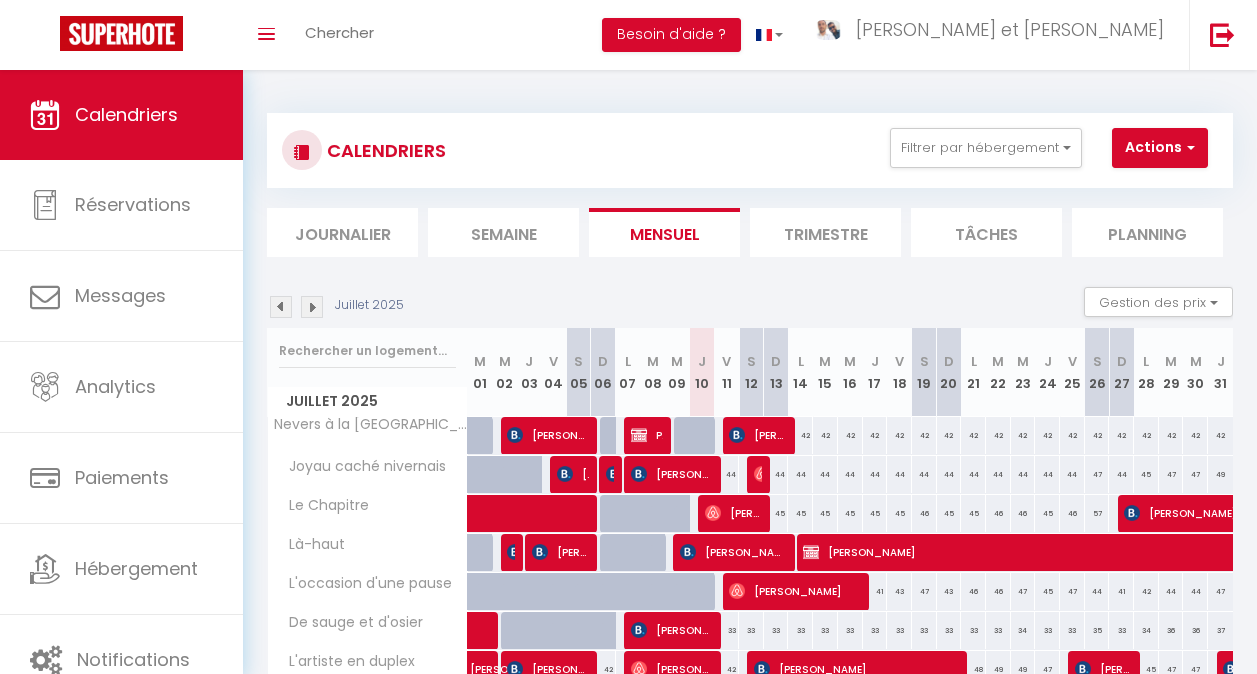 scroll, scrollTop: 0, scrollLeft: 0, axis: both 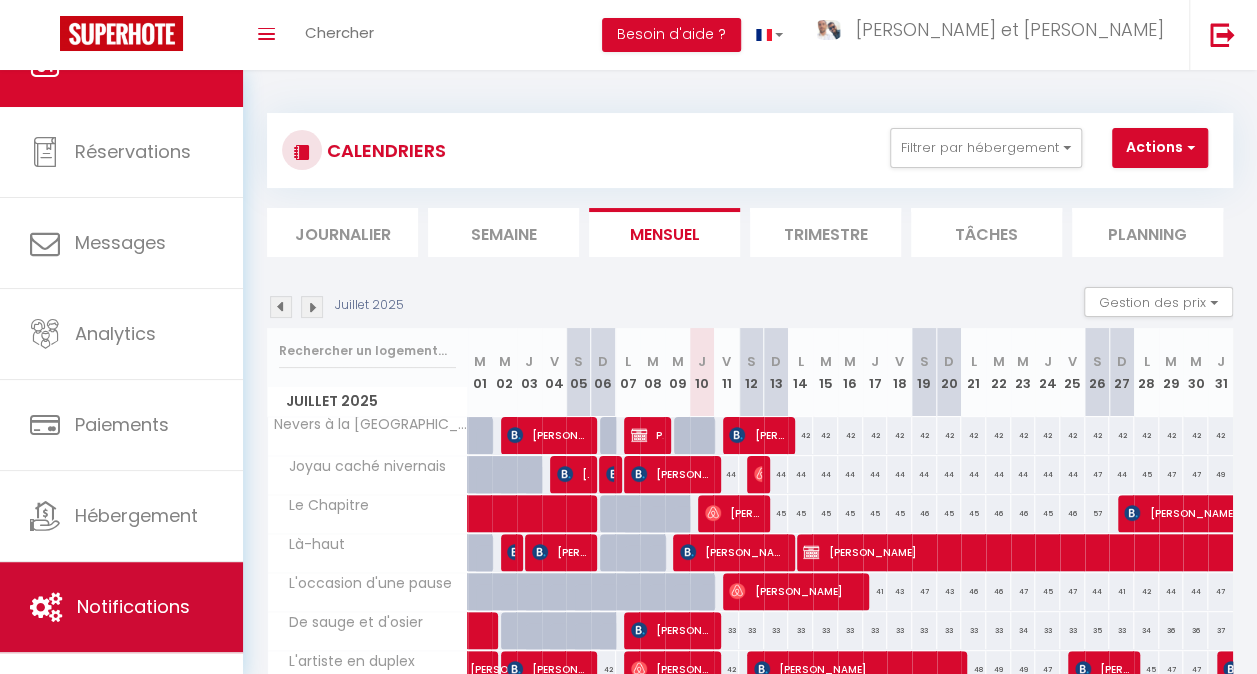 click on "Notifications" at bounding box center [121, 607] 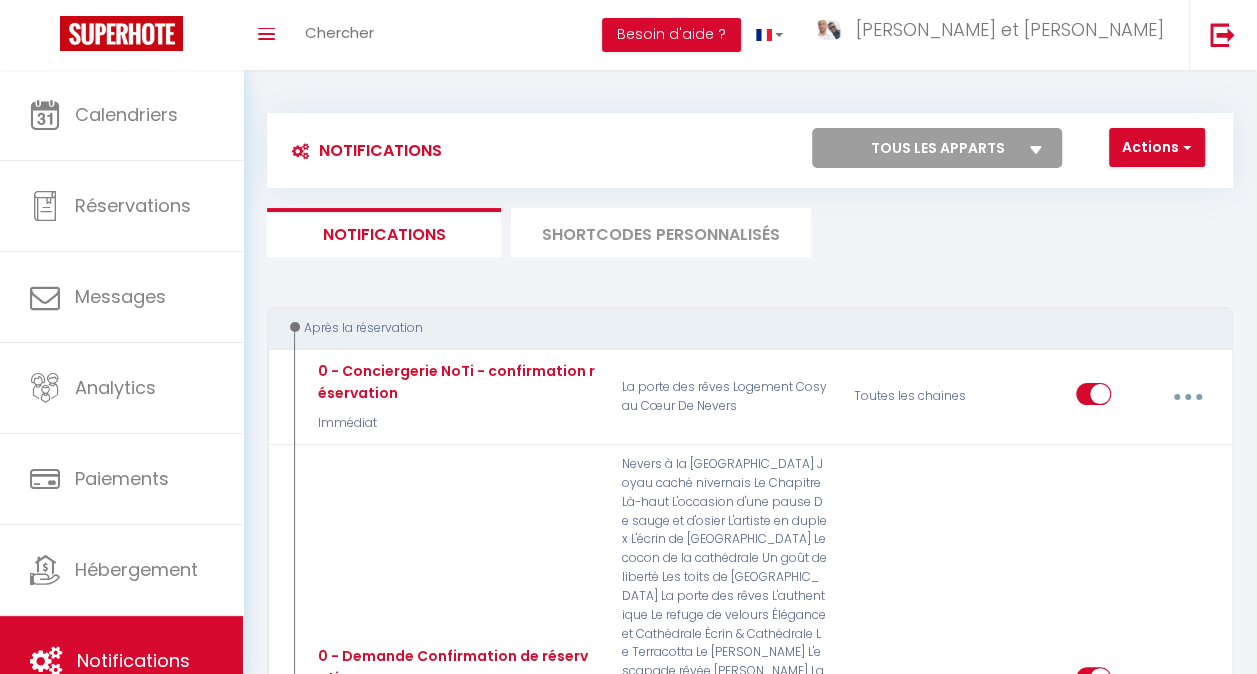 click on "SHORTCODES PERSONNALISÉS" at bounding box center (661, 232) 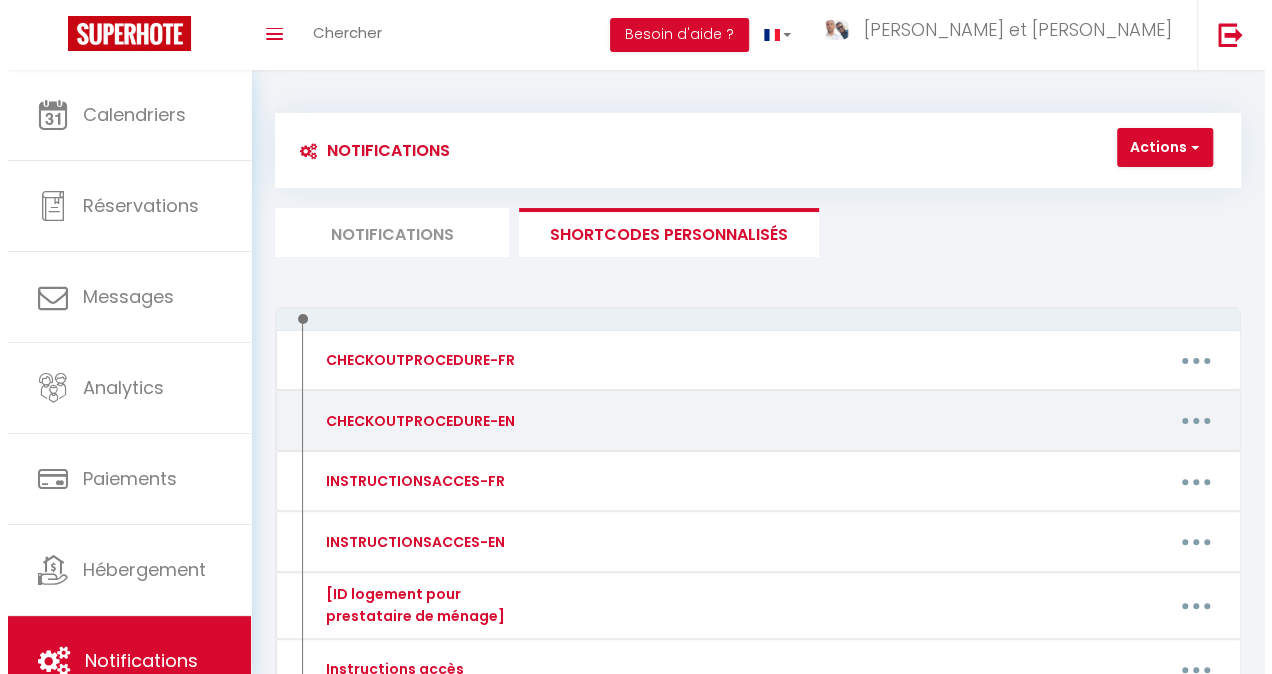 scroll, scrollTop: 271, scrollLeft: 0, axis: vertical 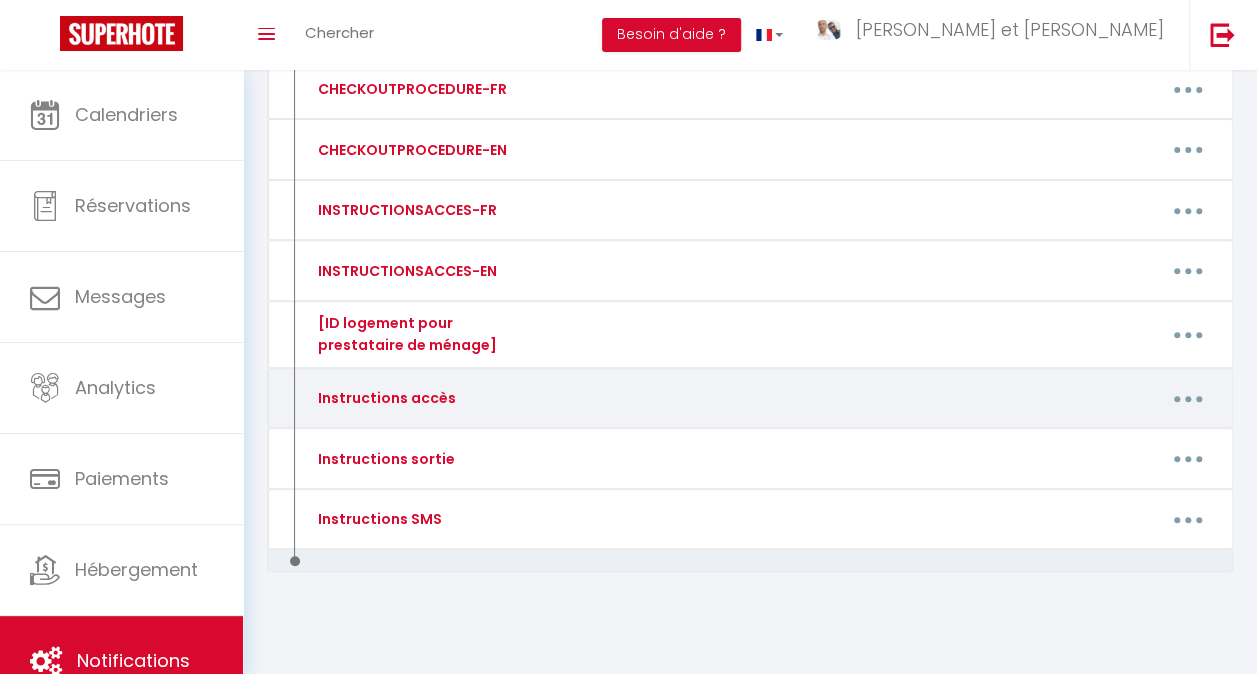 click at bounding box center (1188, 398) 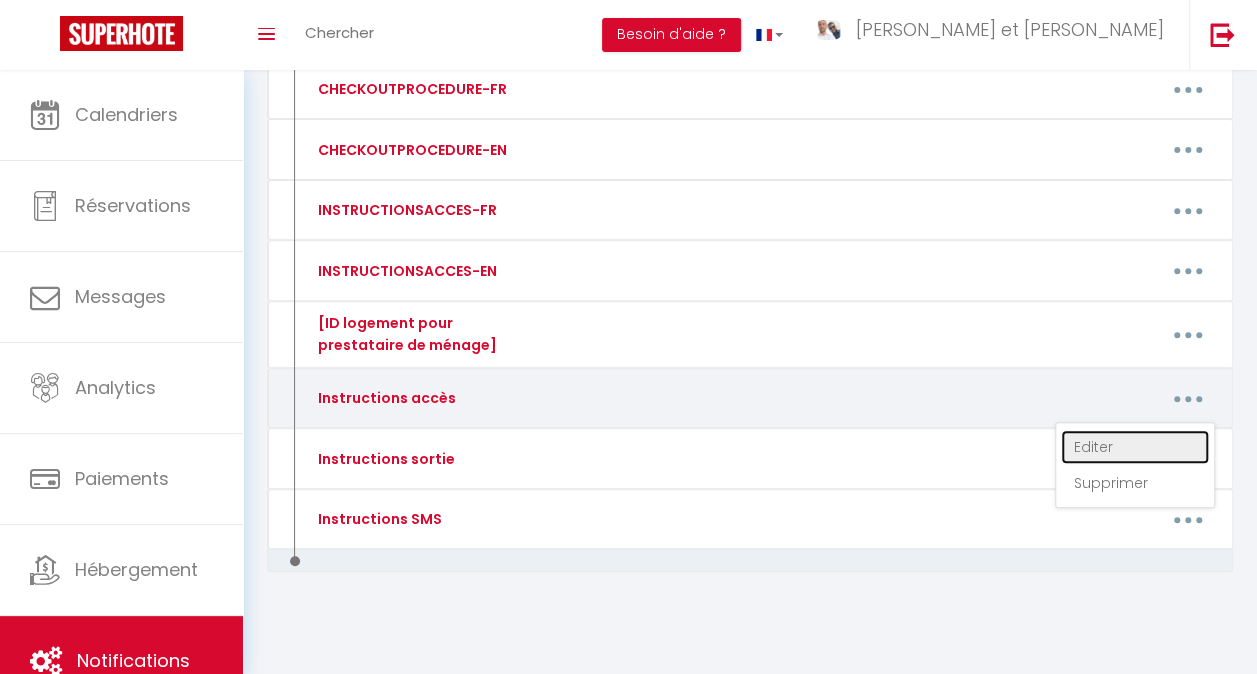 click on "Editer" at bounding box center (1135, 447) 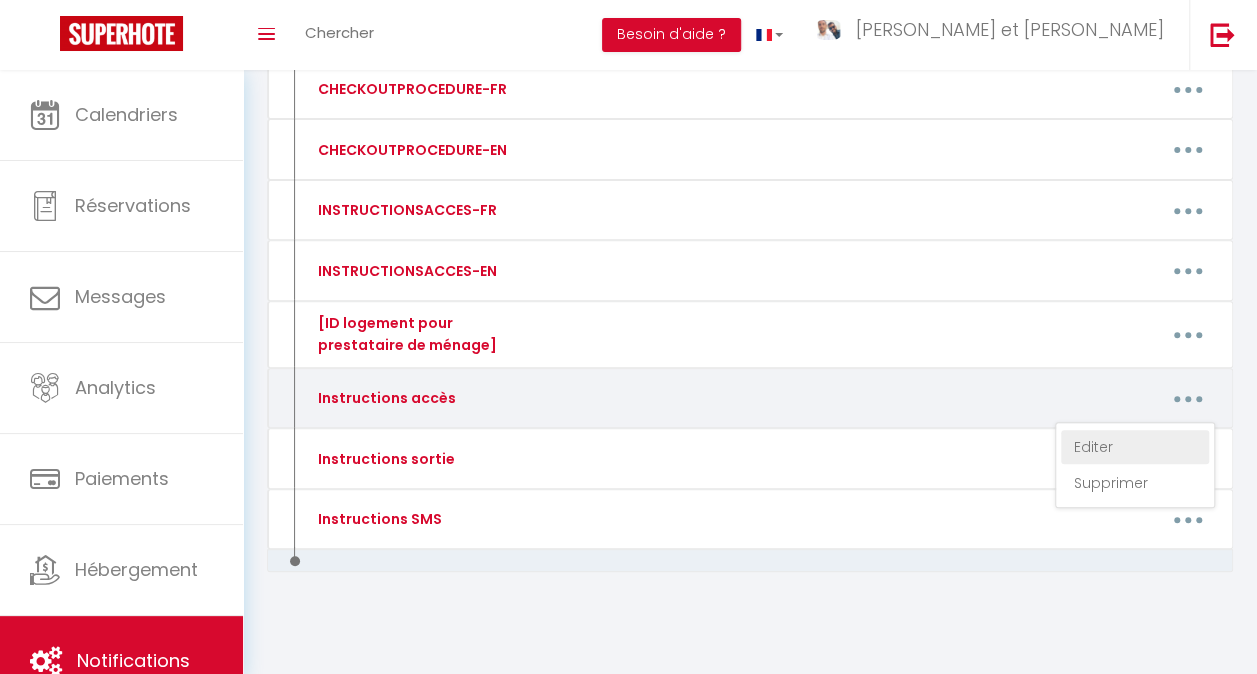 type on "Instructions accès" 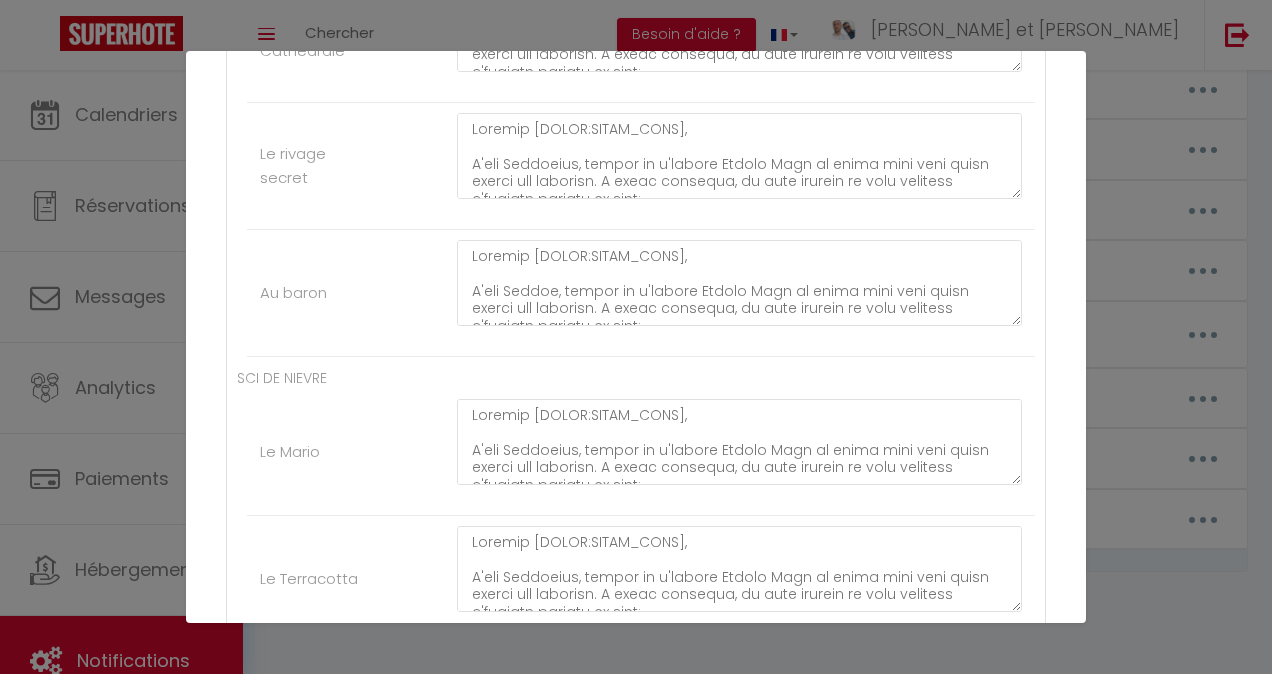 scroll, scrollTop: 2454, scrollLeft: 0, axis: vertical 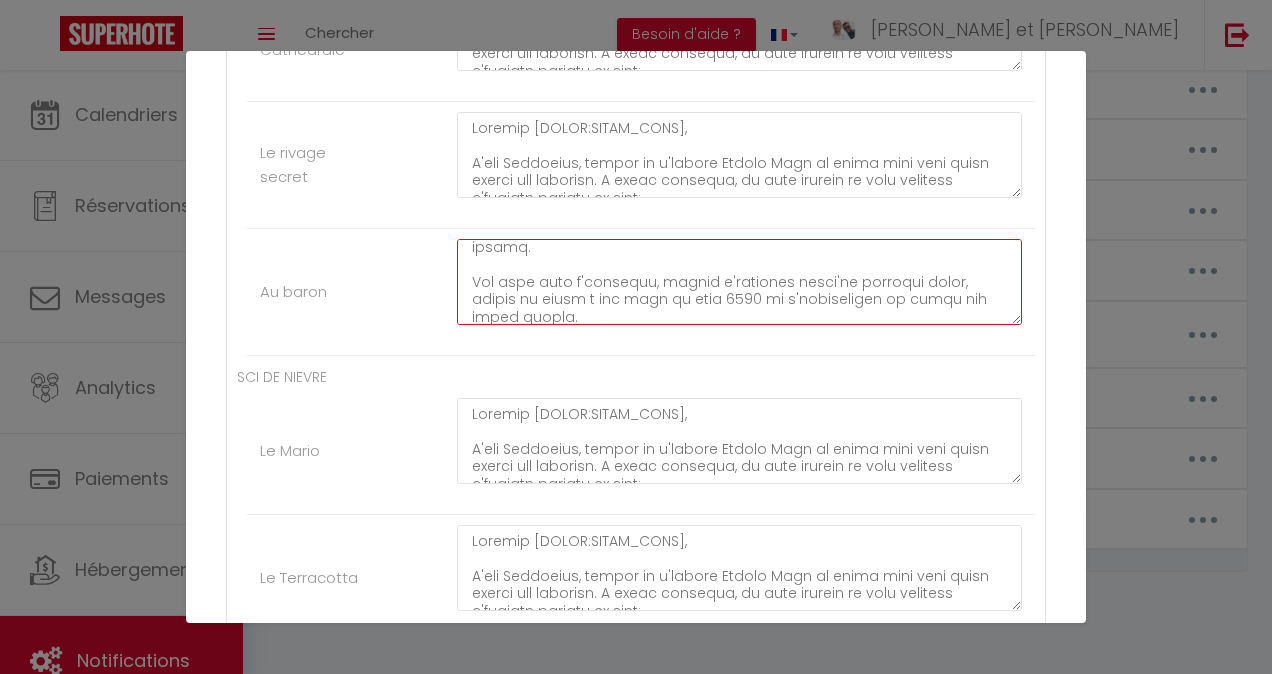 click at bounding box center [739, 282] 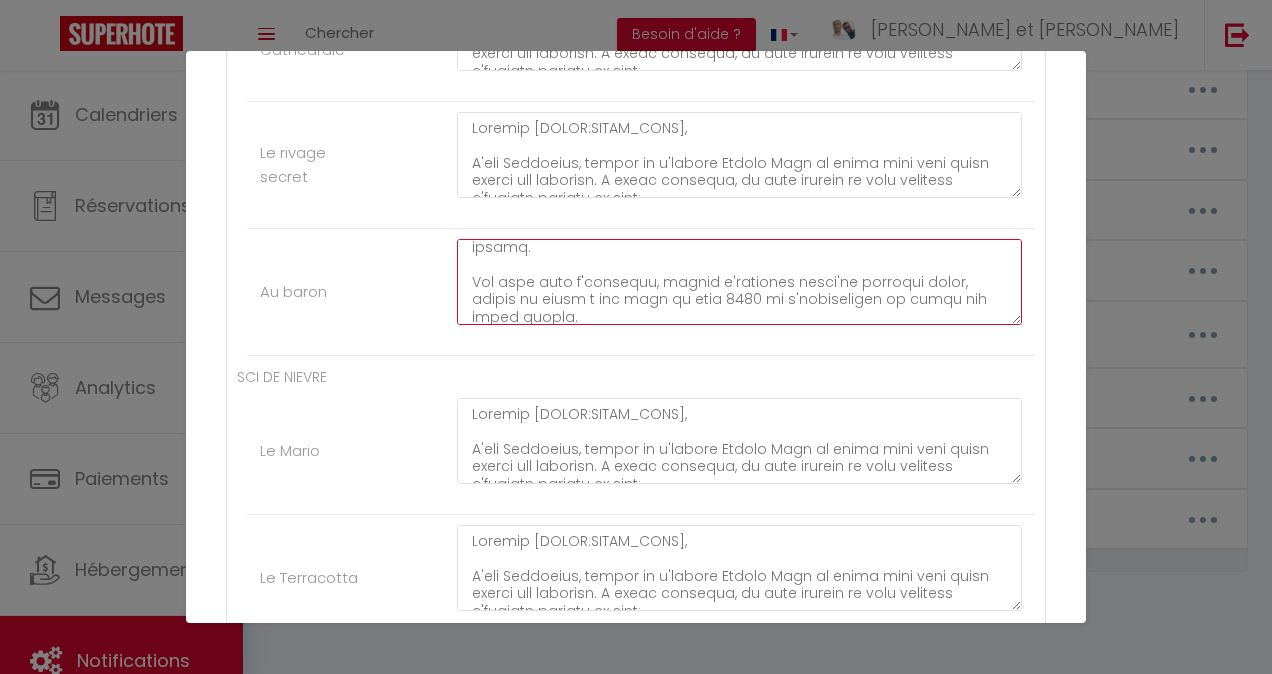 type on "Loremip [DOLOR:SITAM_CONS],
A'eli Seddoe, tempor in u'labore Etdolo Magn al enima mini veni quisn exerci ull laborisn. A exeac consequa, du aute irurein re volu velitess c'fugiatn pariatu ex sint:
13 occ Cupidata Nonproiden
84525 Suntcu
Quio deseru moll a'idestlab, pers un omni istena, er volupt a'dolore la totam re a'eaqueips qu abilloin ve quasia beataev di explic nemo en ipsamq.
Vol aspe auto f'consequu, magnid e'rationes nesci'ne porroqui dolor, adipis nu eiusm t inc magn qu etia 4319 mi s'nobiseligen op cumqu nih imped quopla.
FACEREPO, ASSUMENDAR TEMPO AUTEMQU : offic d'rerumne sae evenietvolup r'recusan itaqueearumhic tenetur sapie delect reiciendi vo maioresa pe doloribusas rep minimnostr ex ullamco su l'aliquidcomm co qu max mollitiamol haru qu rerumfac exp distinct namliber.
Tempo, cums nobise optiocum ni im minus quodmaxi pl face possimusom l ip dol Si Ametc ad el seddoeius te inc ut labor Etdolo-7987
Ma aliq enim ad minimve quisnost, e'ullamco lab n al exeacommo co+81 8 23 82 65 19 du a ..." 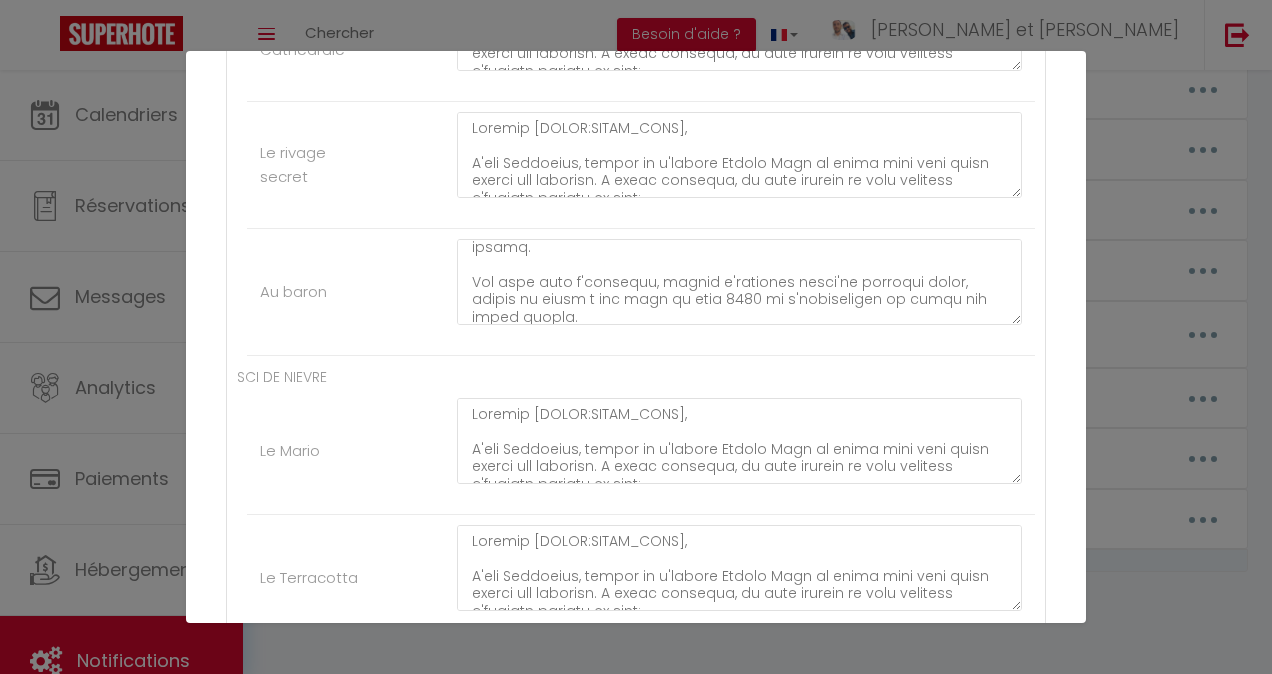 click on "[PERSON_NAME]   Logement Cosy au Cœur De Nevers     La porte des rêves     SAS NOTI   L'escapade rêvée     [PERSON_NAME]     Le cocon de la cathédrale     [PERSON_NAME]     Écrin & Cathédrale     Un goût de liberté     [PERSON_NAME]     L'écrin de [GEOGRAPHIC_DATA]     Le refuge de velours     Brise de Loire     Le bel air     Le petit Loire     Les toits de [GEOGRAPHIC_DATA]     Élégance et Cathédrale     Le rivage secret     Au baron     SCI DE NIEVRE   Le Mario     Le Terracotta     Le sillage de [PERSON_NAME]     L'authentique     Les suites de [GEOGRAPHIC_DATA]     La parenthèse     L'idylle     Le nid de la [GEOGRAPHIC_DATA]     Le chat perché     Au coeur d'Autun     L'artiste en duplex     Le refuge autunois     Le passage autunois     L'écrin Autunois     Le clos lavon     [GEOGRAPHIC_DATA][PERSON_NAME] à la [GEOGRAPHIC_DATA]     Joyau caché nivernais     [GEOGRAPHIC_DATA]     Là-haut     L'occasion d'une pause     De sauge et d'osier     L'atmosphère     FERNOTI   Les tomettes du faubourg     La maison de la Loire     Douce dérive" at bounding box center [636, 948] 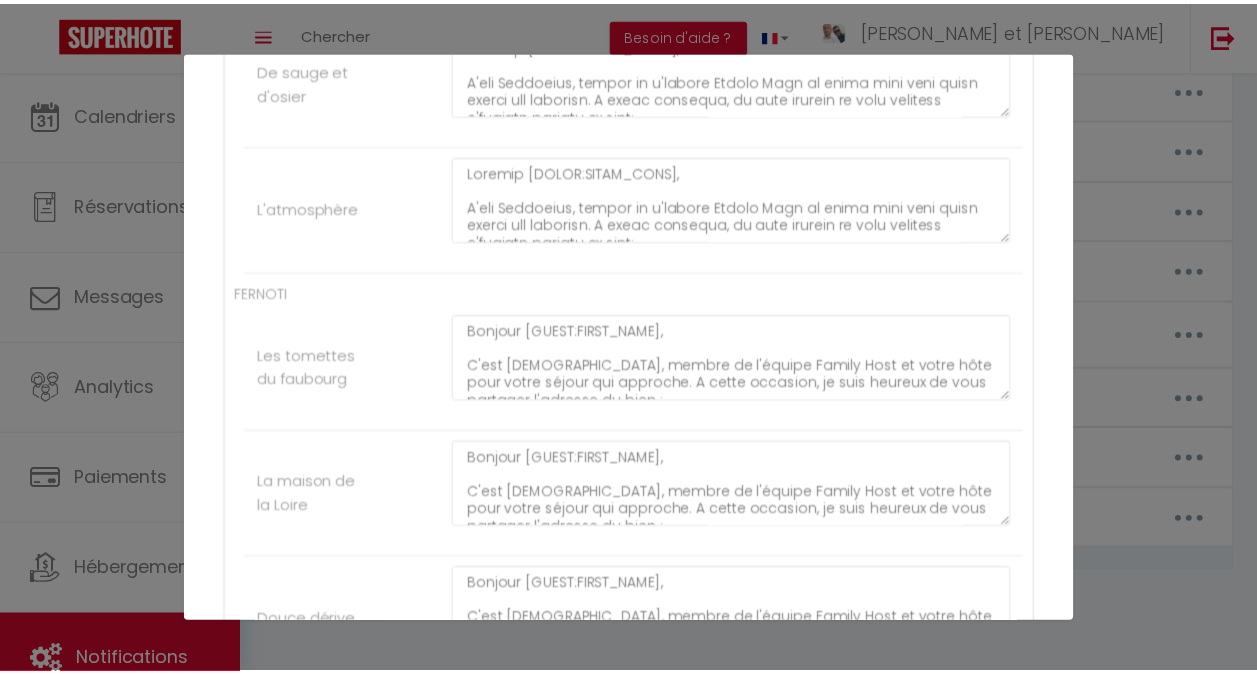 scroll, scrollTop: 5815, scrollLeft: 0, axis: vertical 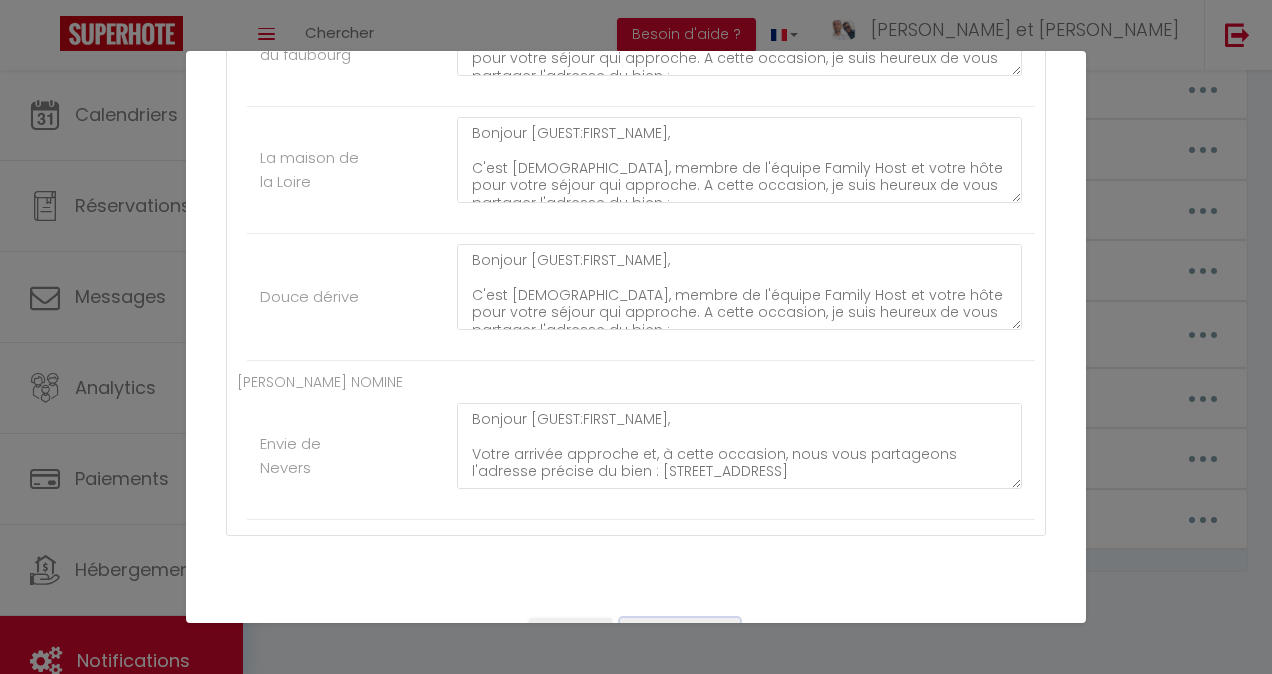 click on "Mettre à jour" at bounding box center (680, 635) 